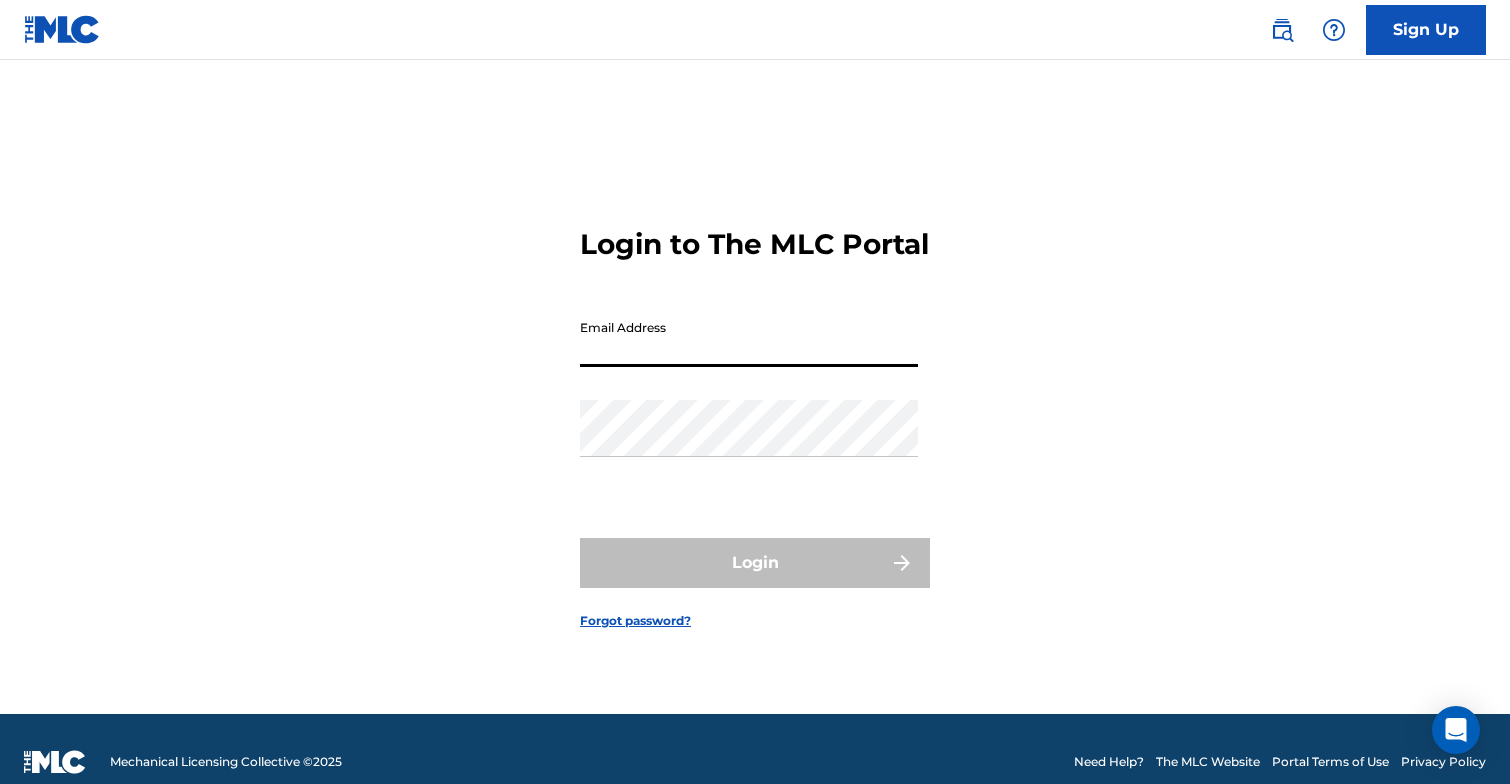 scroll, scrollTop: 0, scrollLeft: 0, axis: both 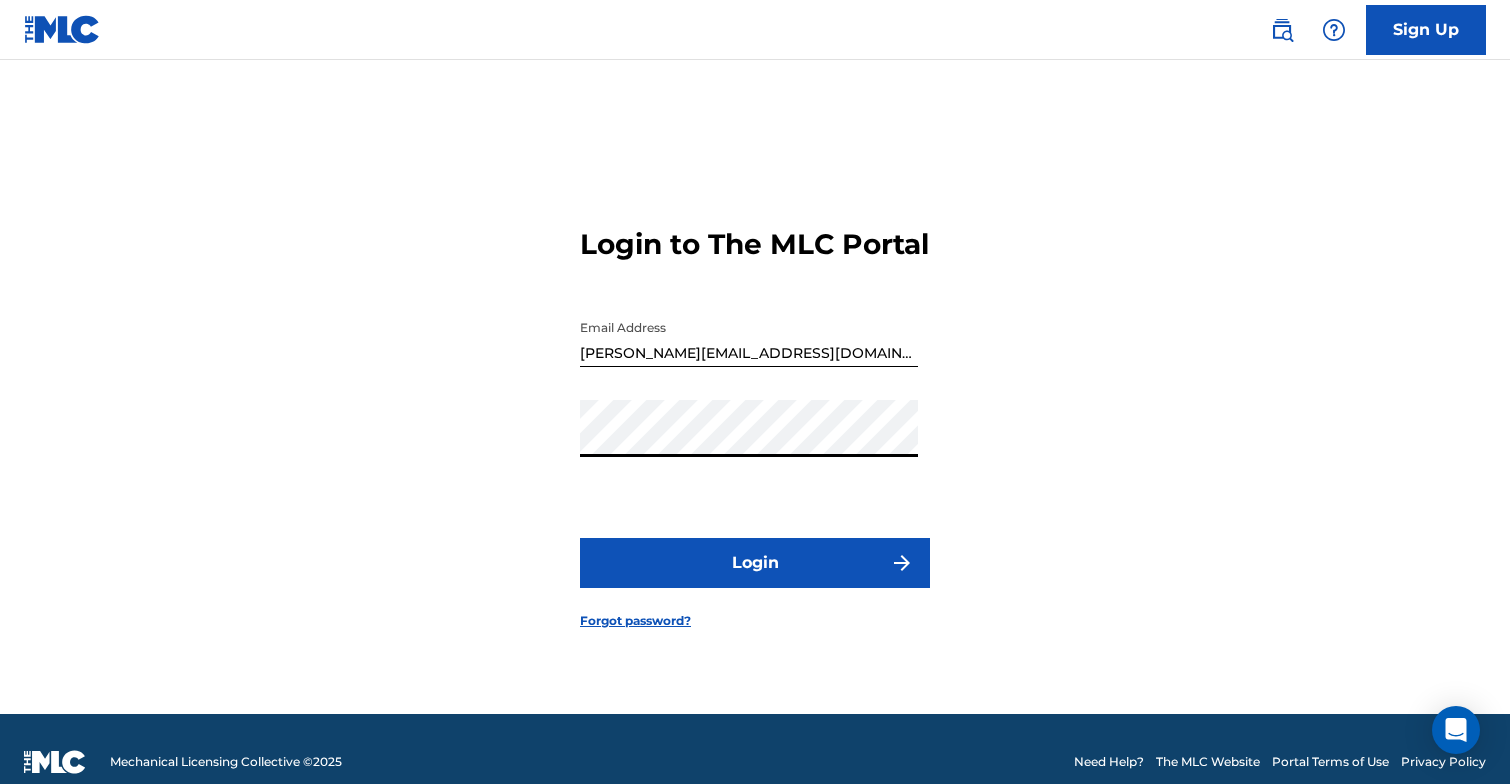click on "Login" at bounding box center (755, 563) 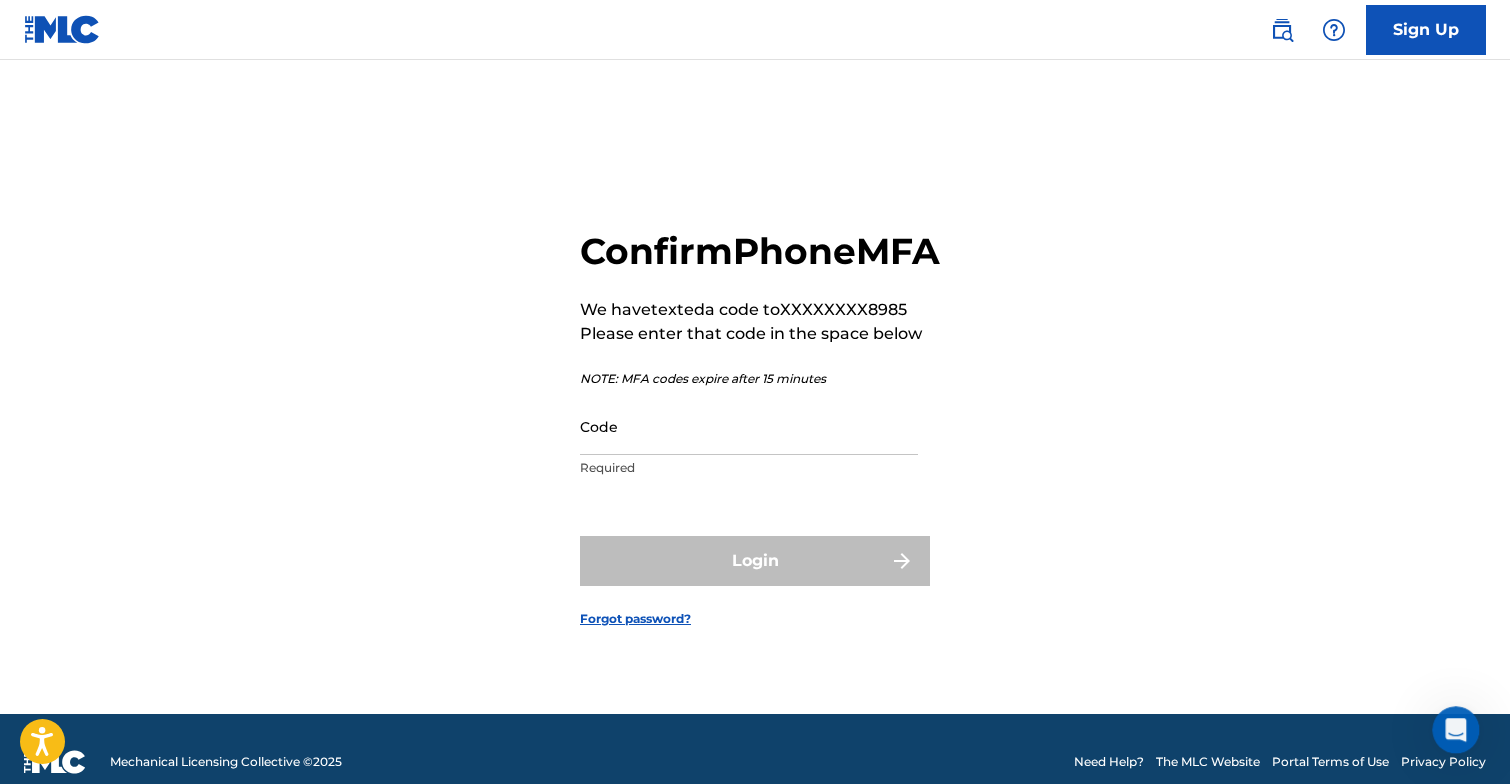 scroll, scrollTop: 0, scrollLeft: 0, axis: both 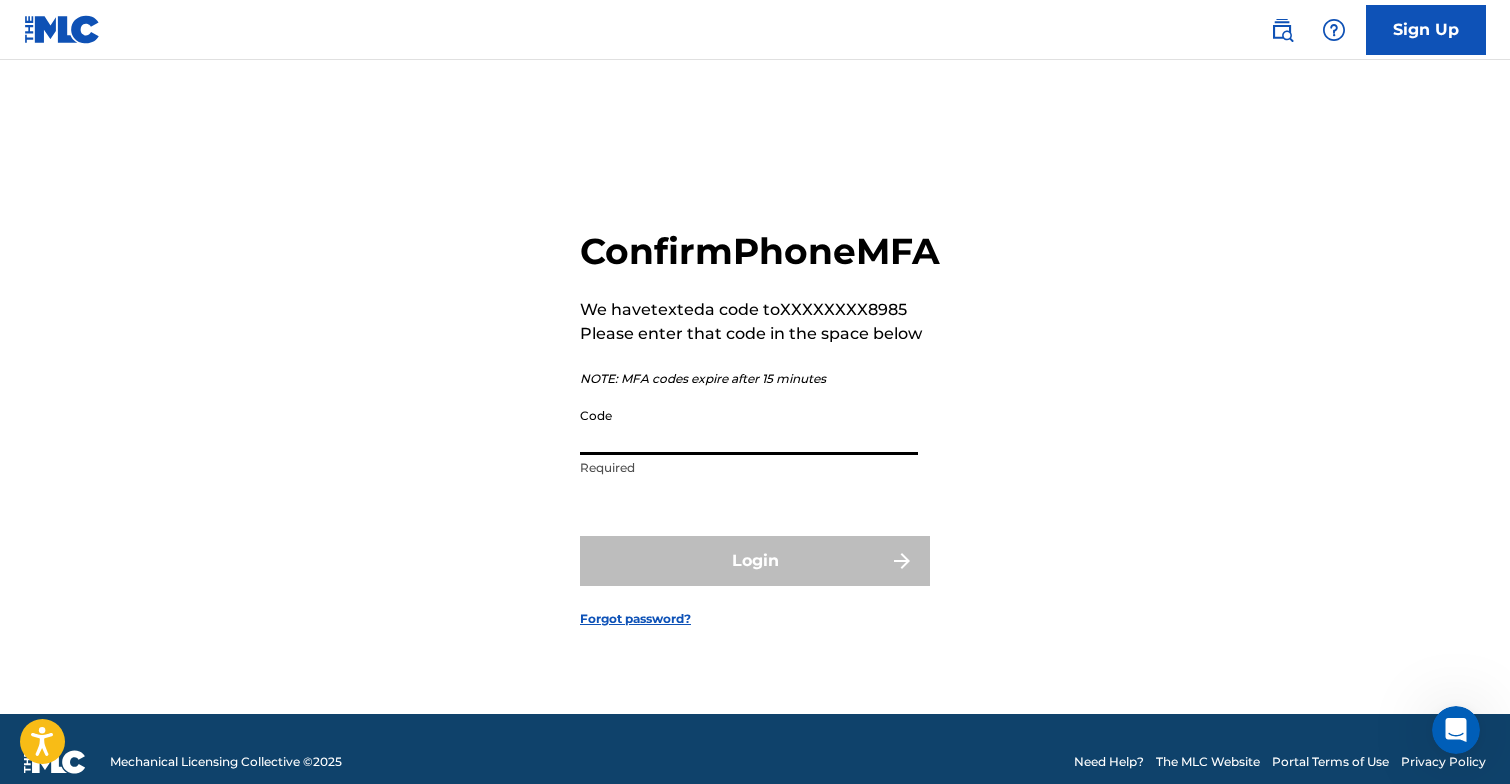 click on "Code" at bounding box center [749, 426] 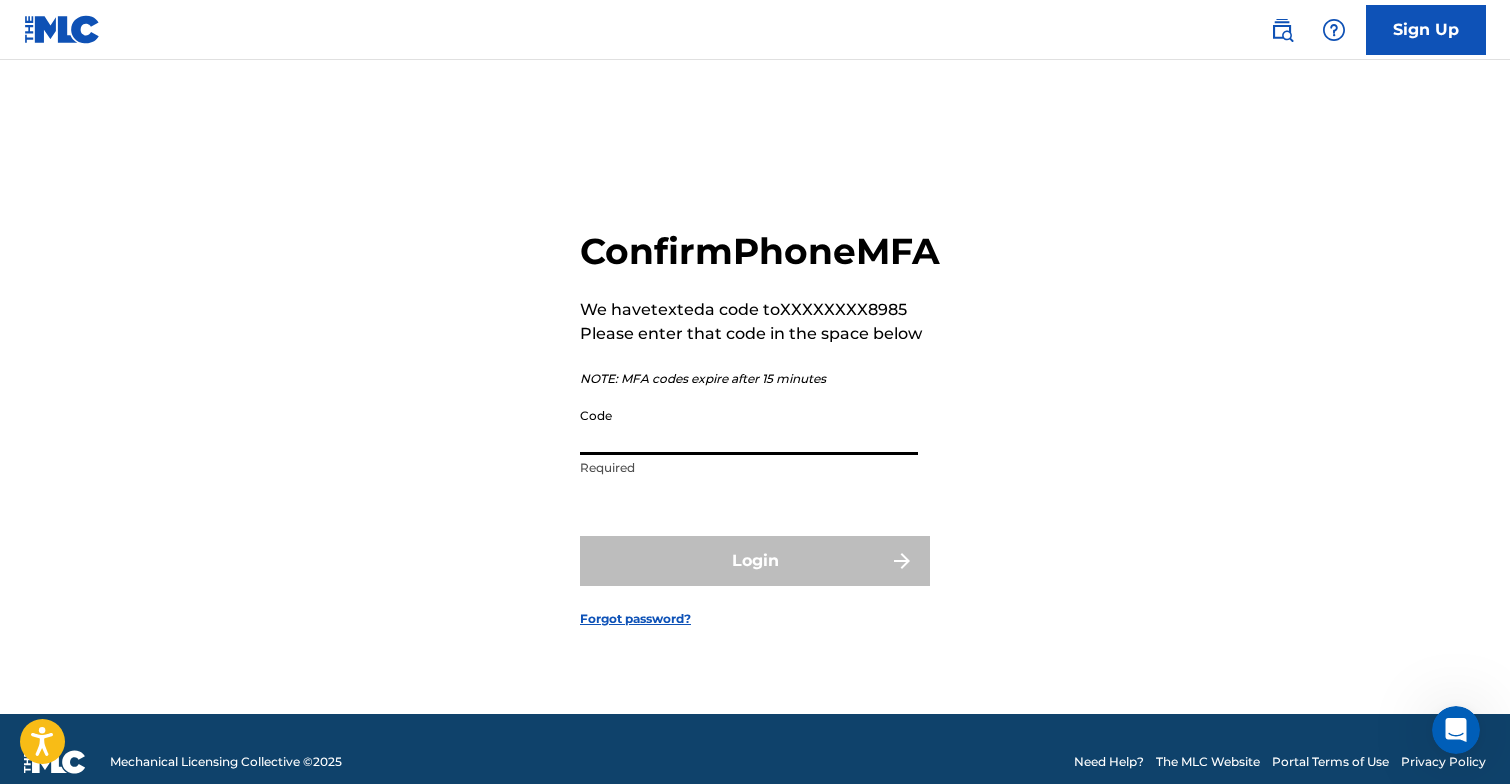 paste on "434446" 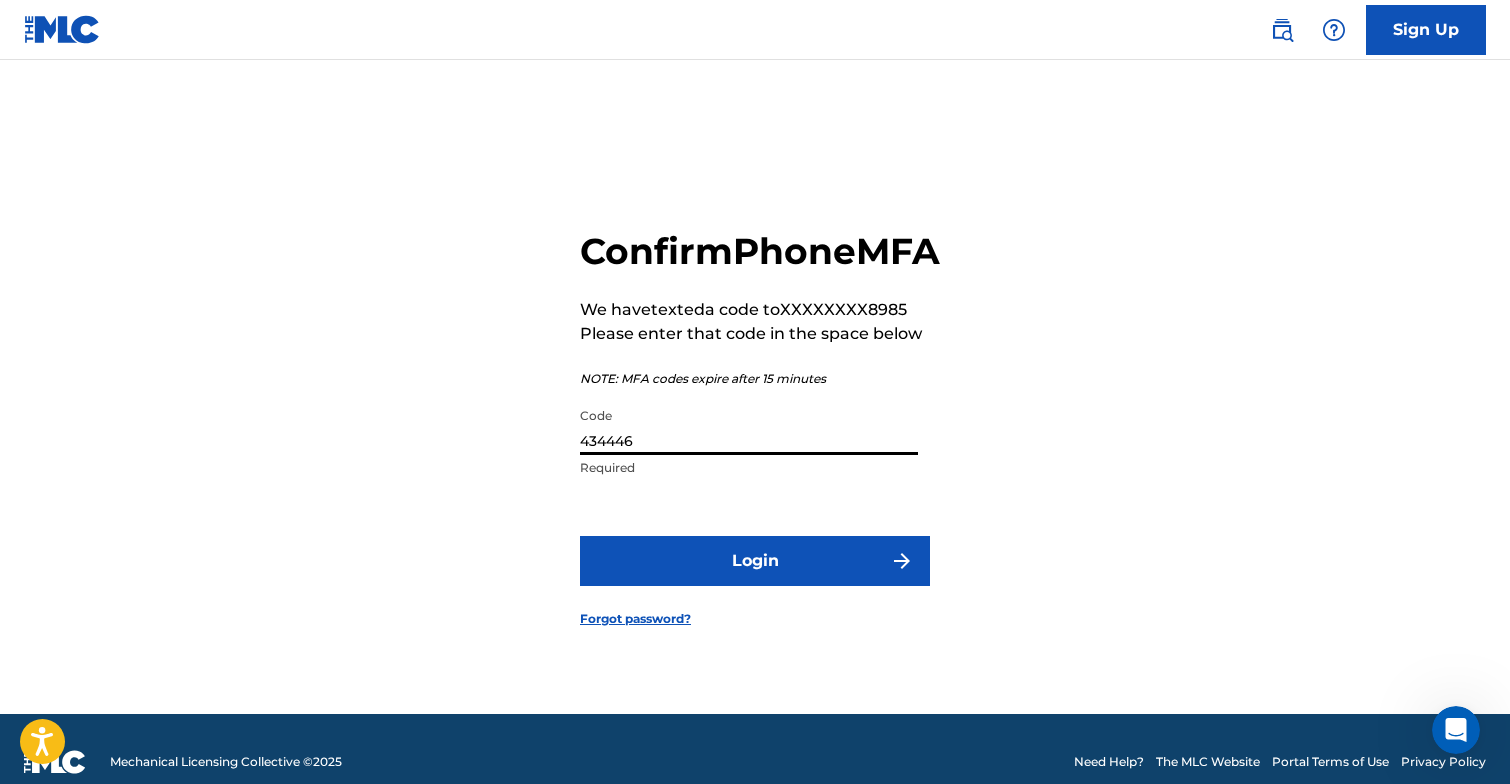 type on "434446" 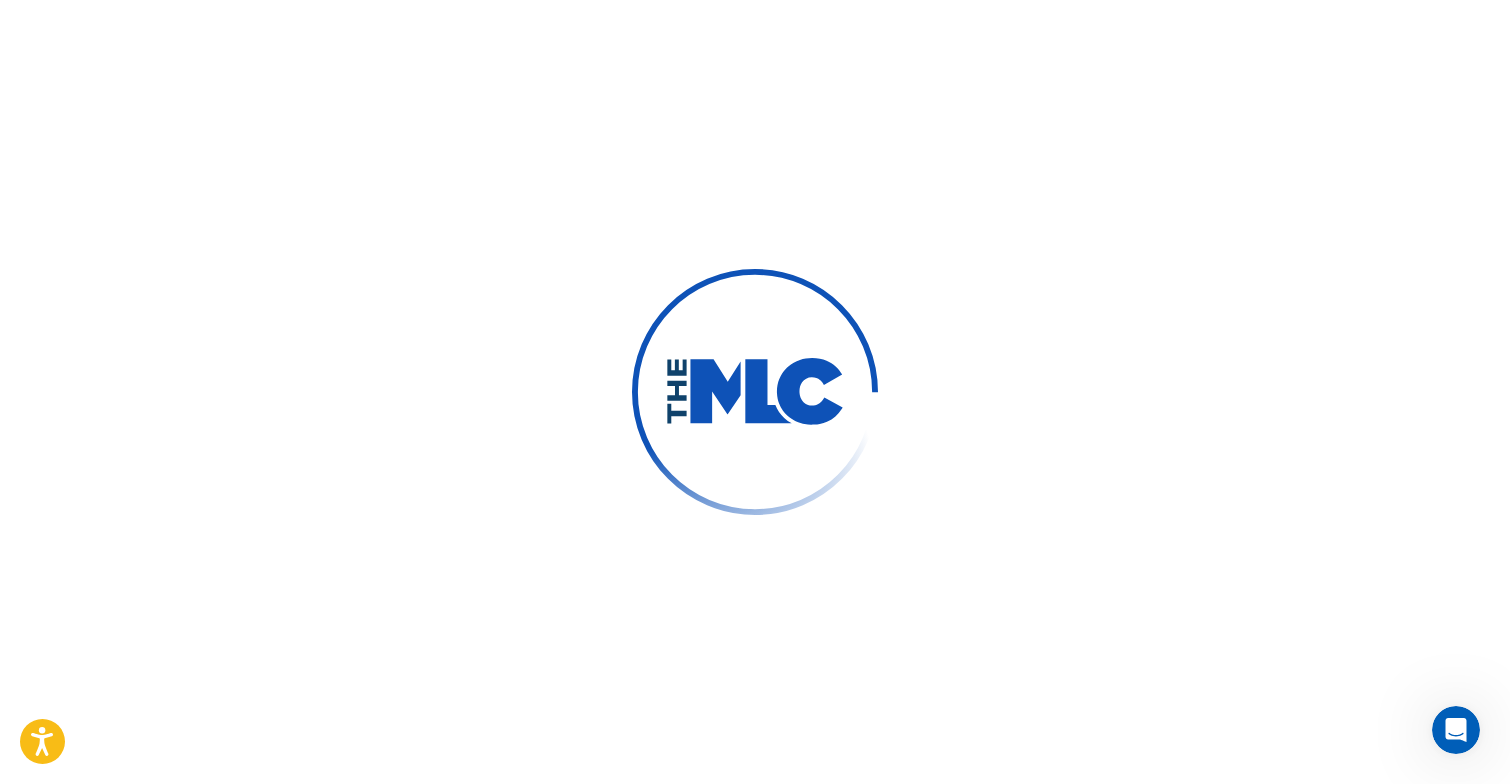 click on "Press Option+1 for screen-reader mode, Option+0 to cancel Accessibility Screen-Reader Guide, Feedback, and Issue Reporting | New window Sign Up Confirm  Phone   MFA We have  texted   a code to  XXXXXXXX8985 Please enter that code in the space below NOTE: MFA codes expire after 15 minutes Code 434446 Required Login Forgot password? Mechanical Licensing Collective ©  2025 Need Help? The MLC Website Portal Terms of Use Privacy Policy honeypot link" at bounding box center [755, 392] 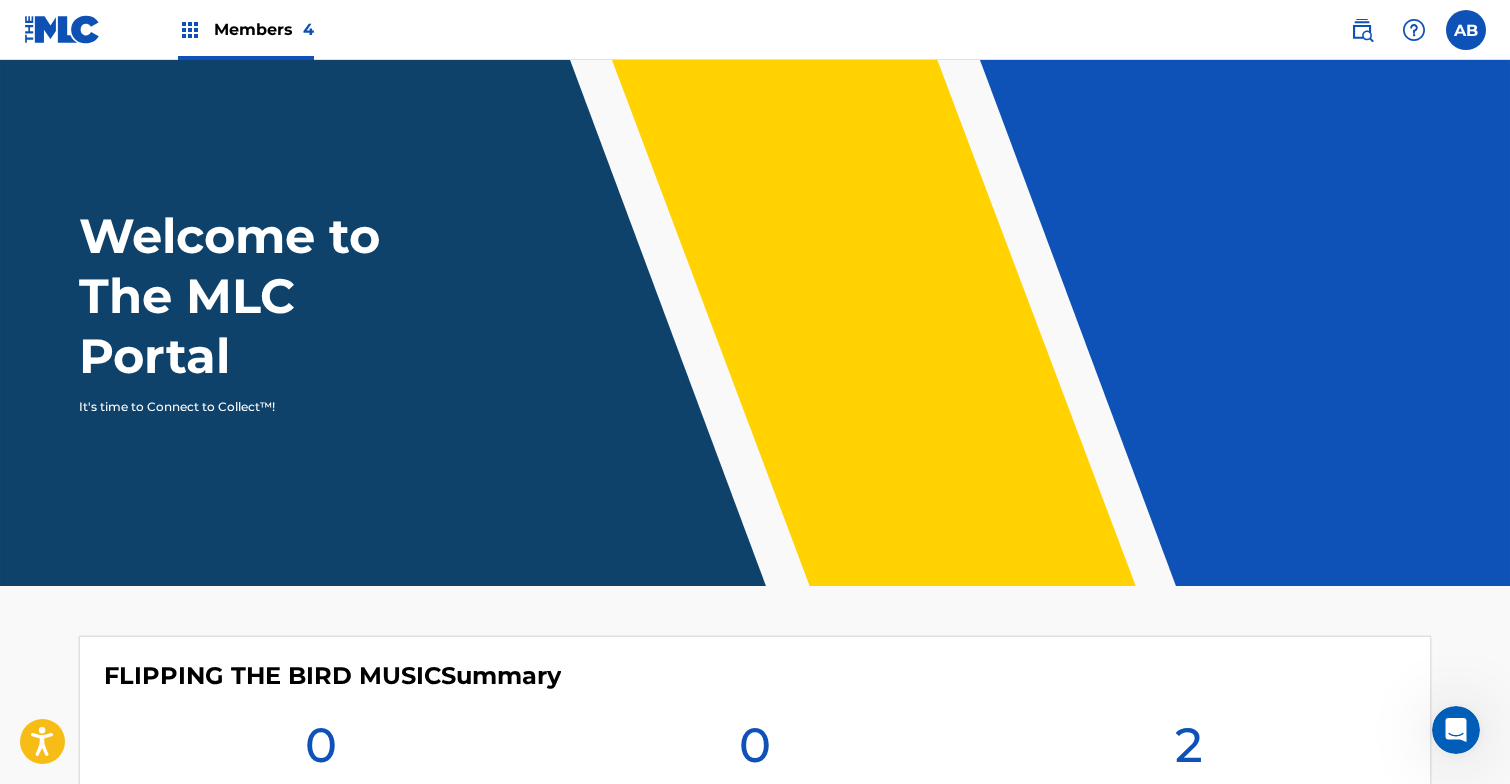 click on "Welcome to The MLC Portal It's time to Connect to Collect™!" at bounding box center (755, 311) 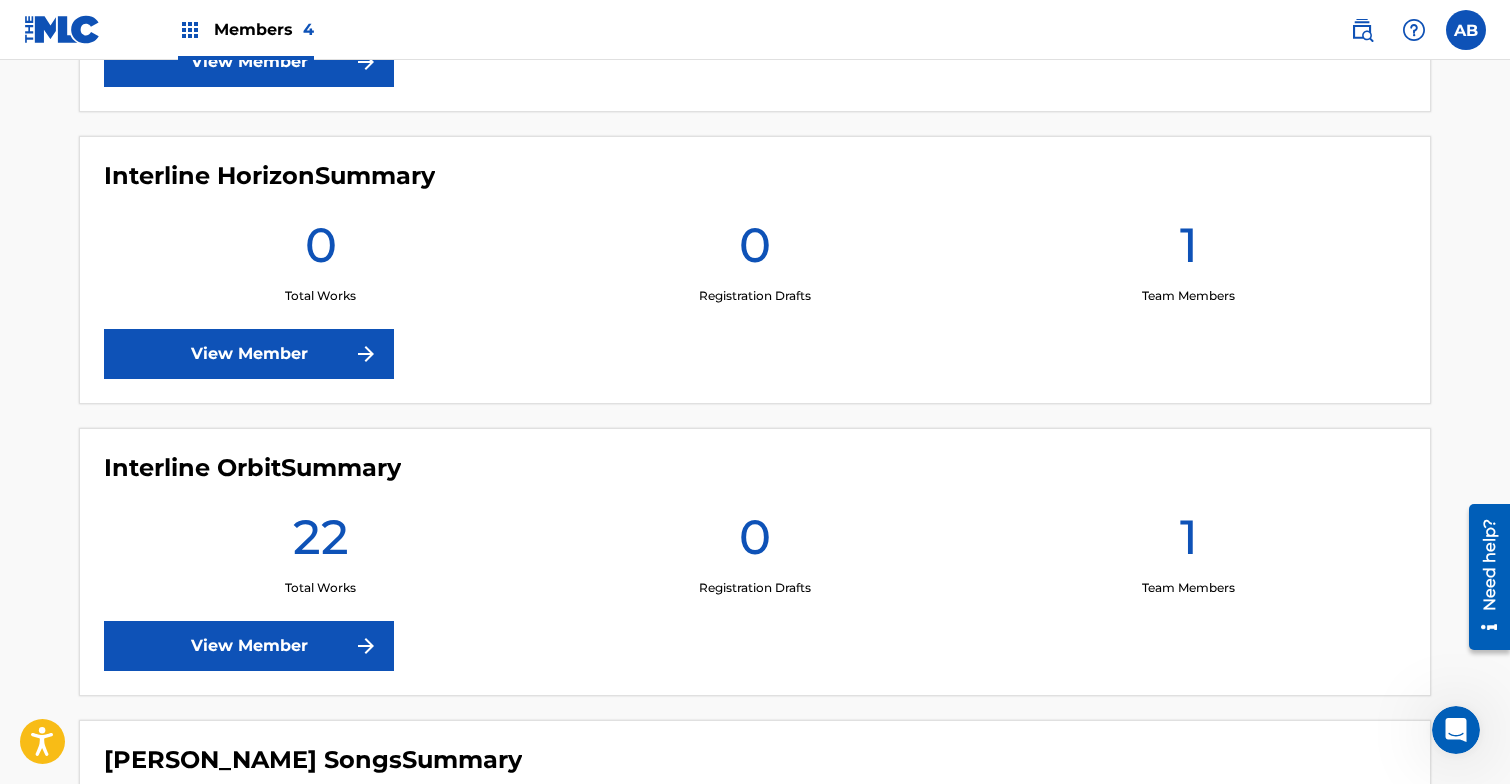 scroll, scrollTop: 805, scrollLeft: 0, axis: vertical 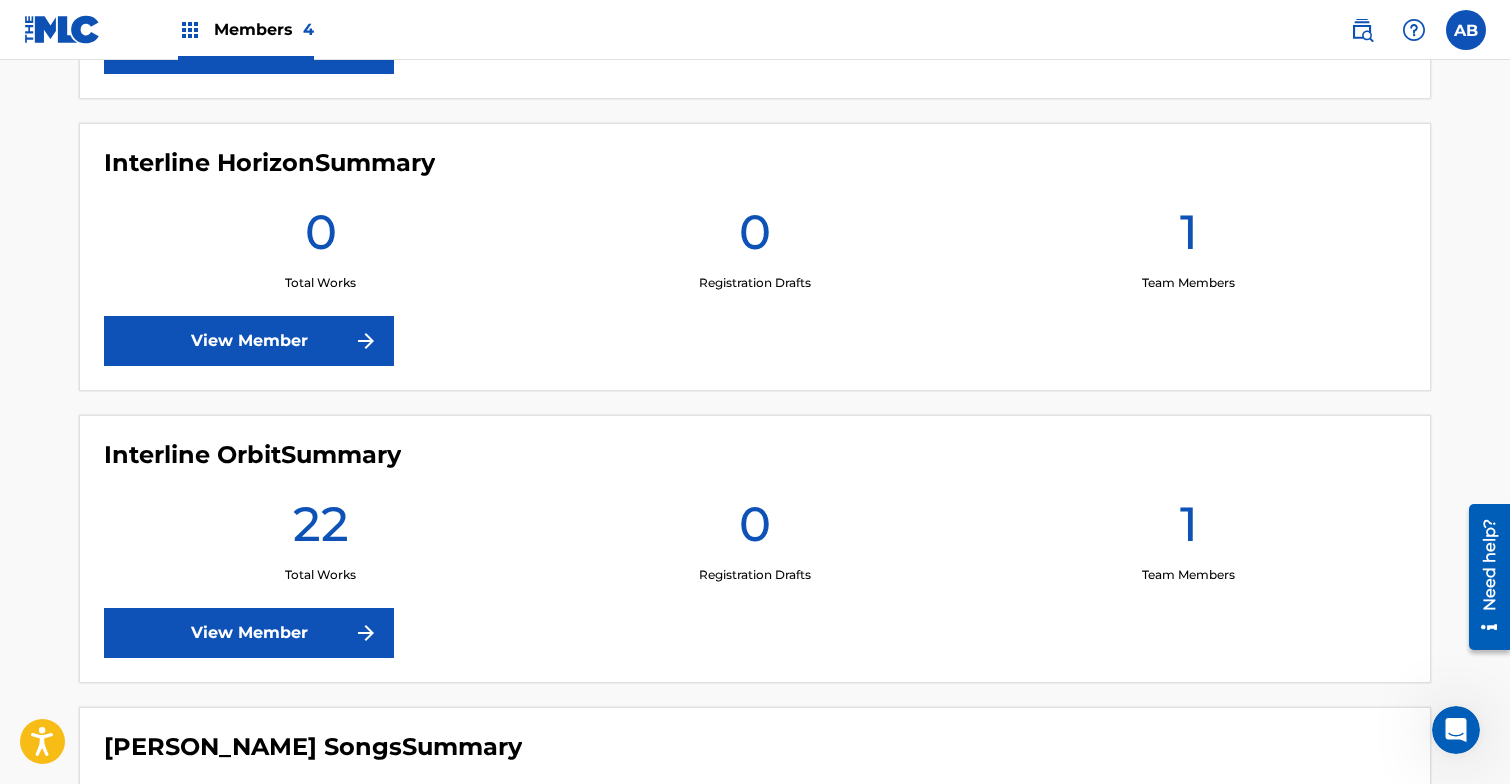 click on "View Member" at bounding box center [249, 633] 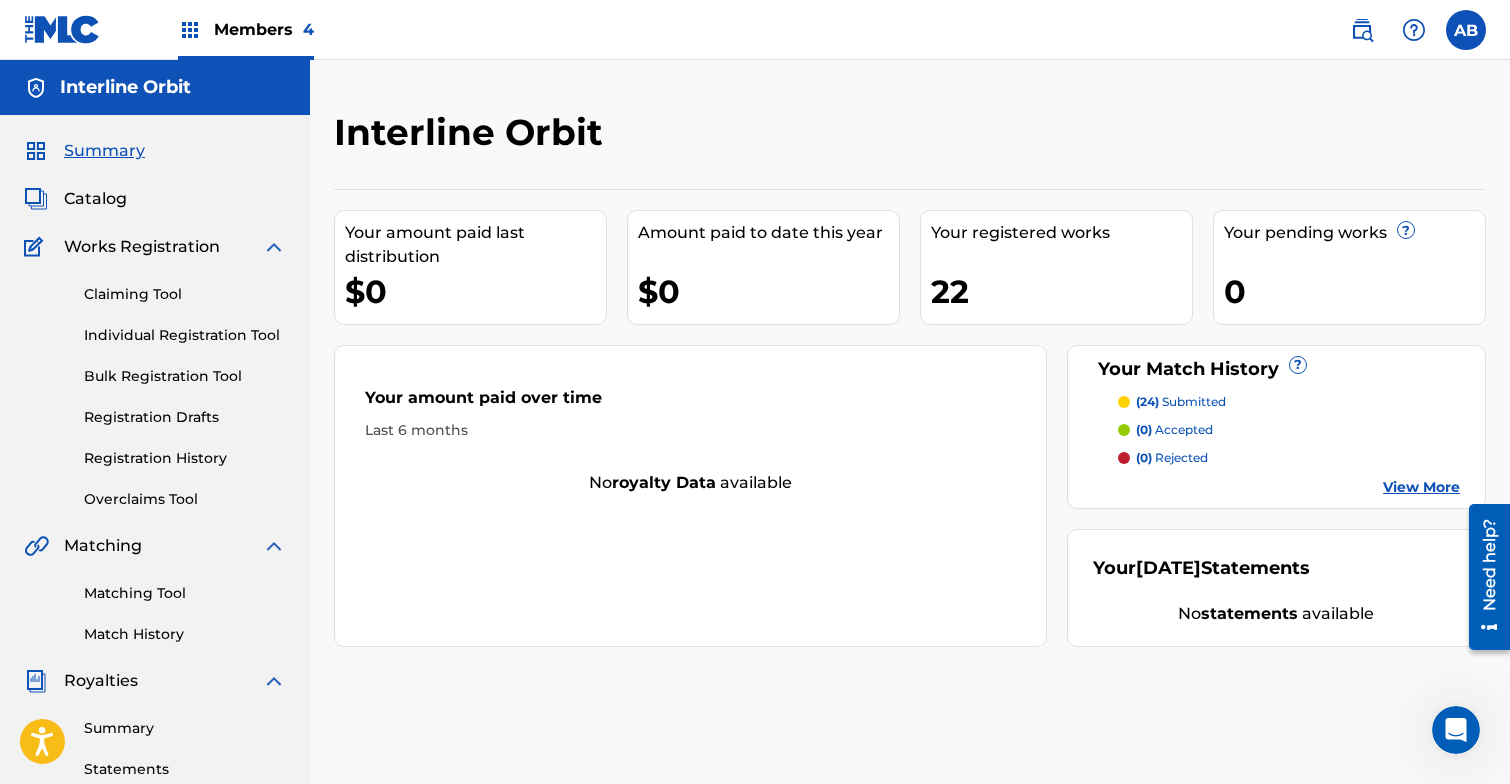scroll, scrollTop: 25, scrollLeft: 0, axis: vertical 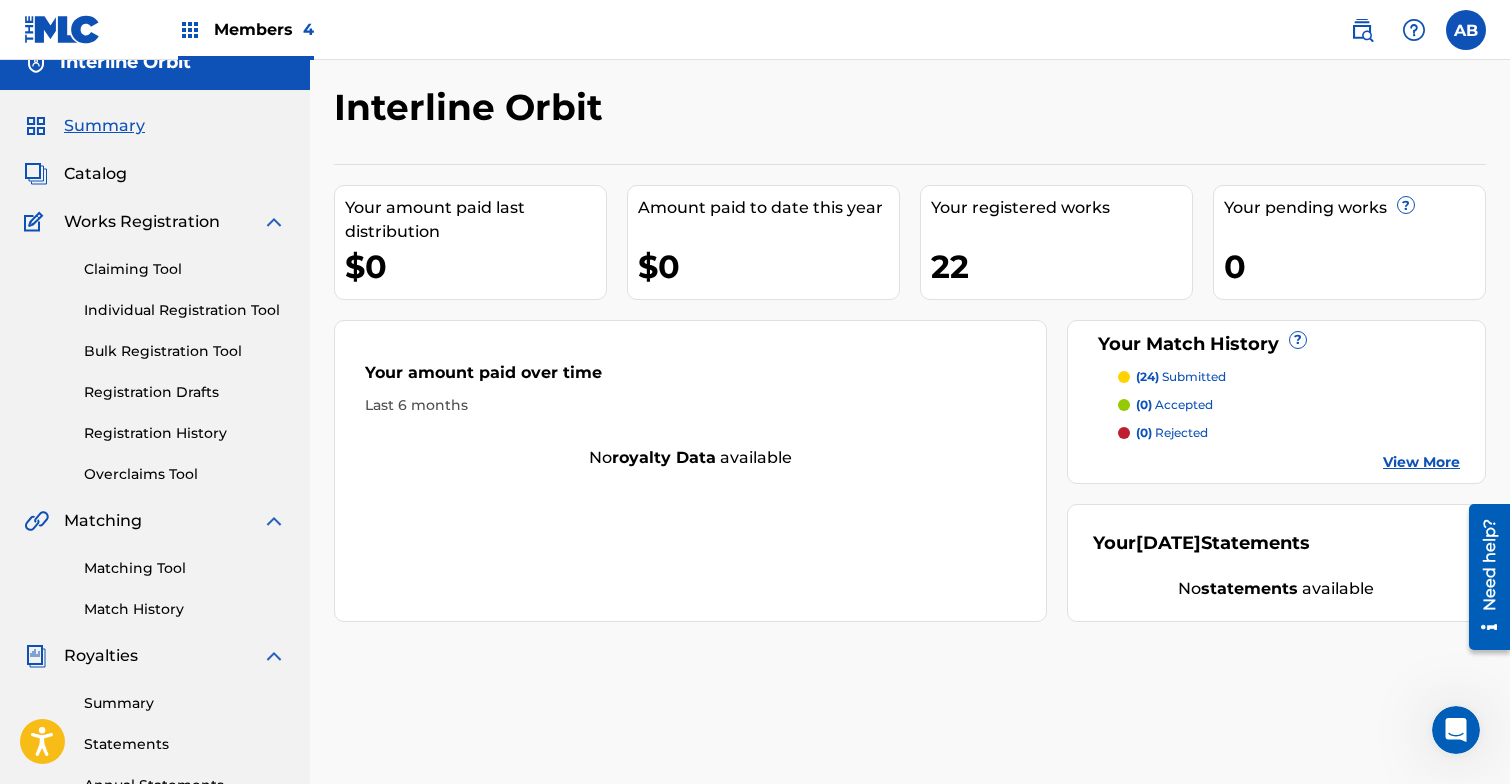 click on "Matching Tool" at bounding box center (185, 568) 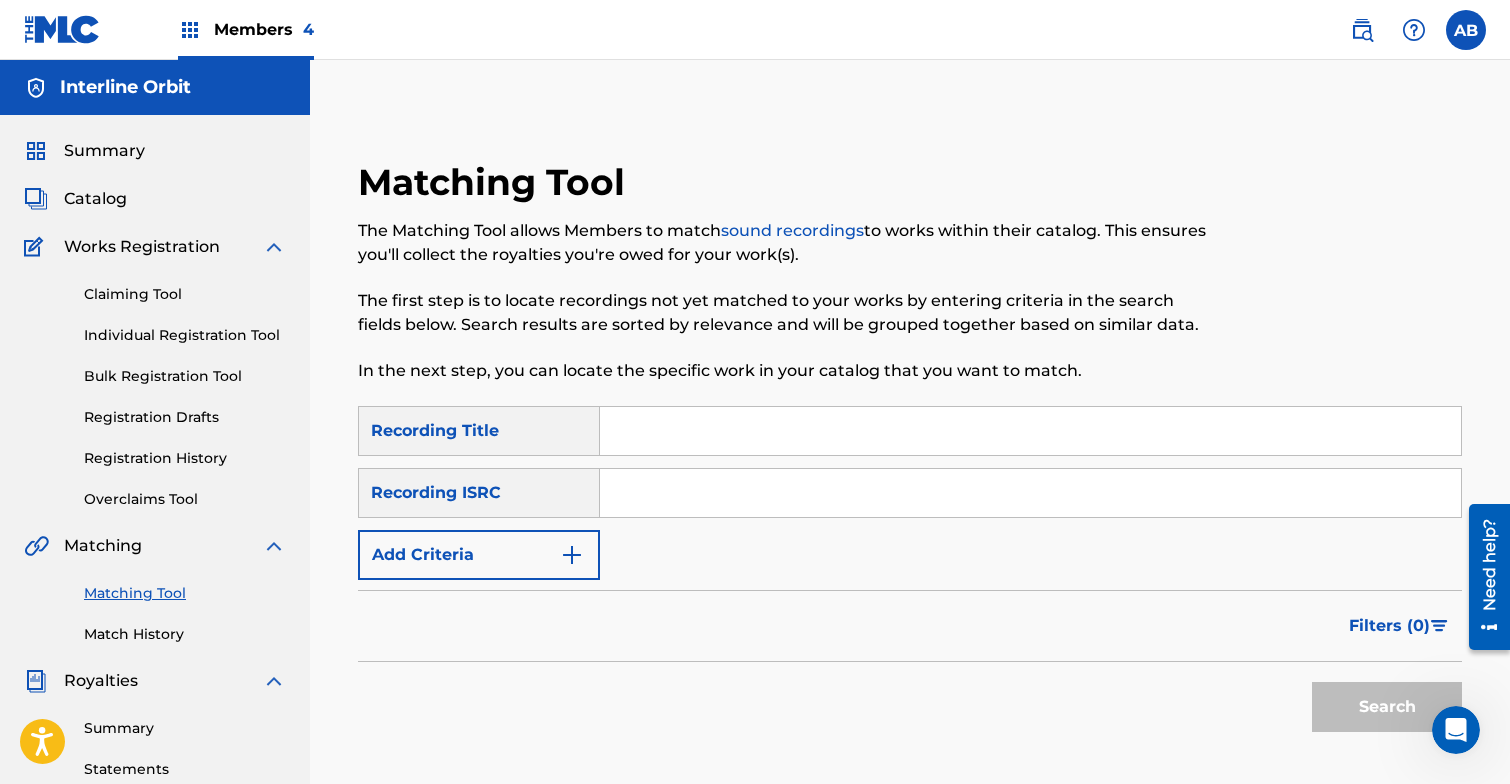 click at bounding box center (1030, 493) 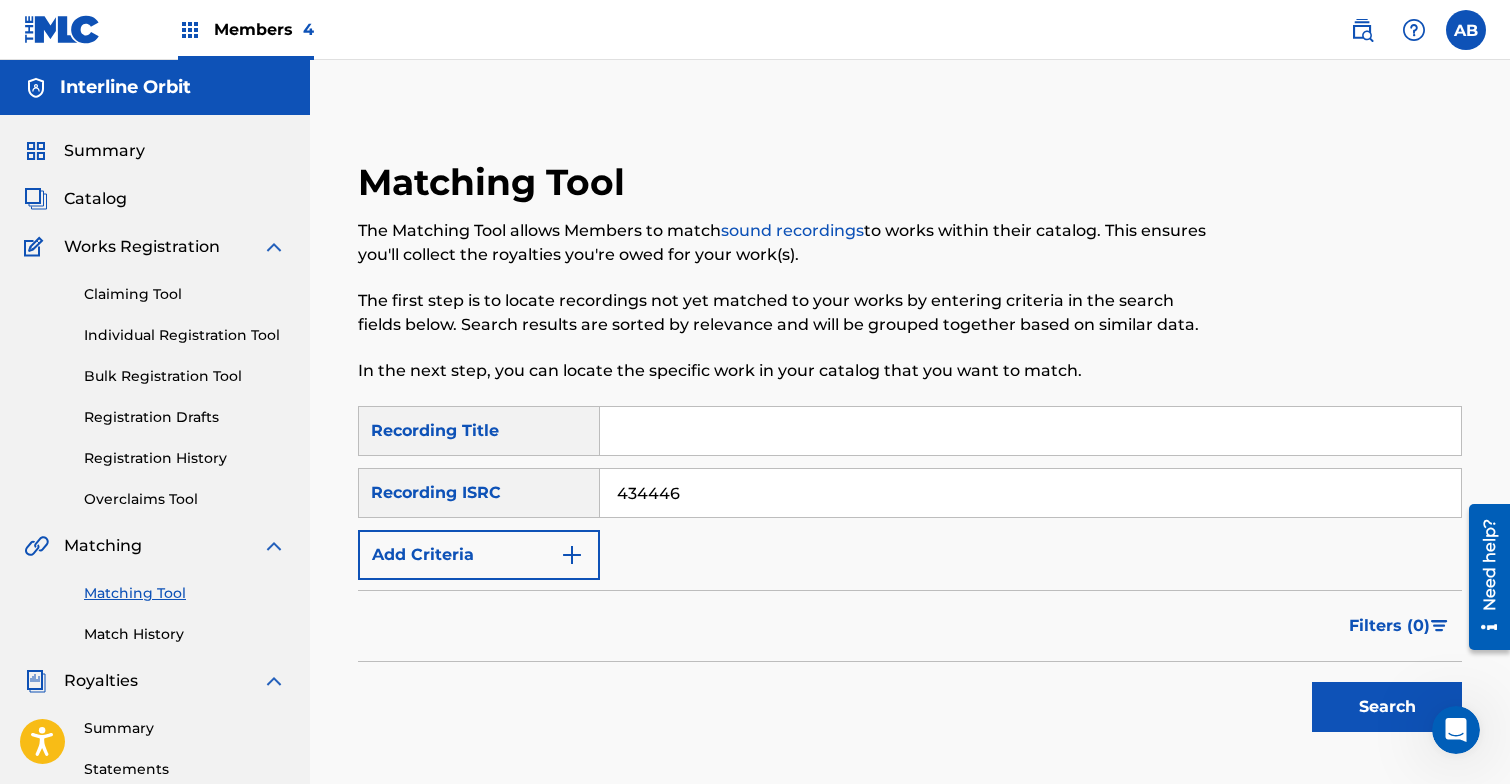 click on "434446" at bounding box center [1030, 493] 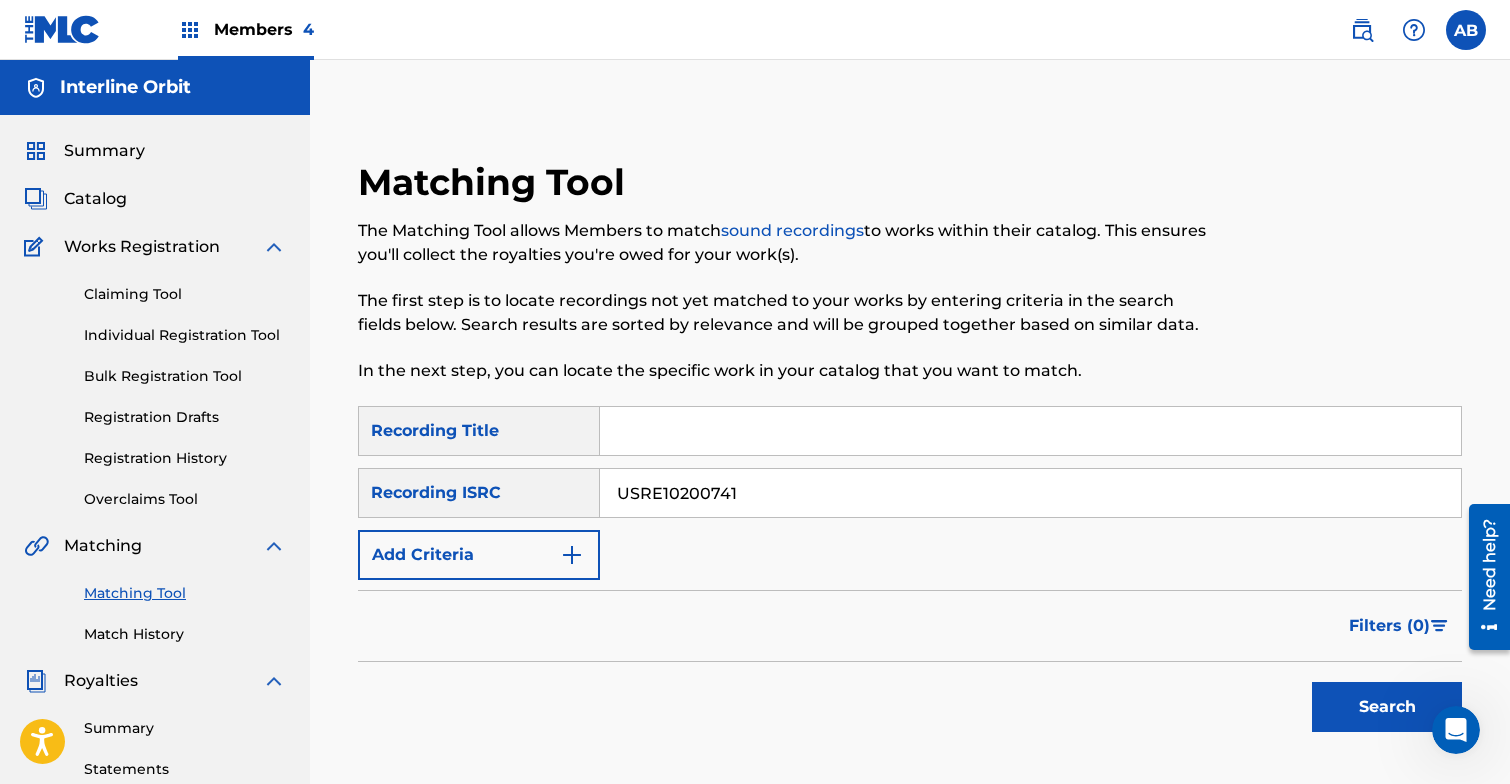 click on "Search" at bounding box center (1387, 707) 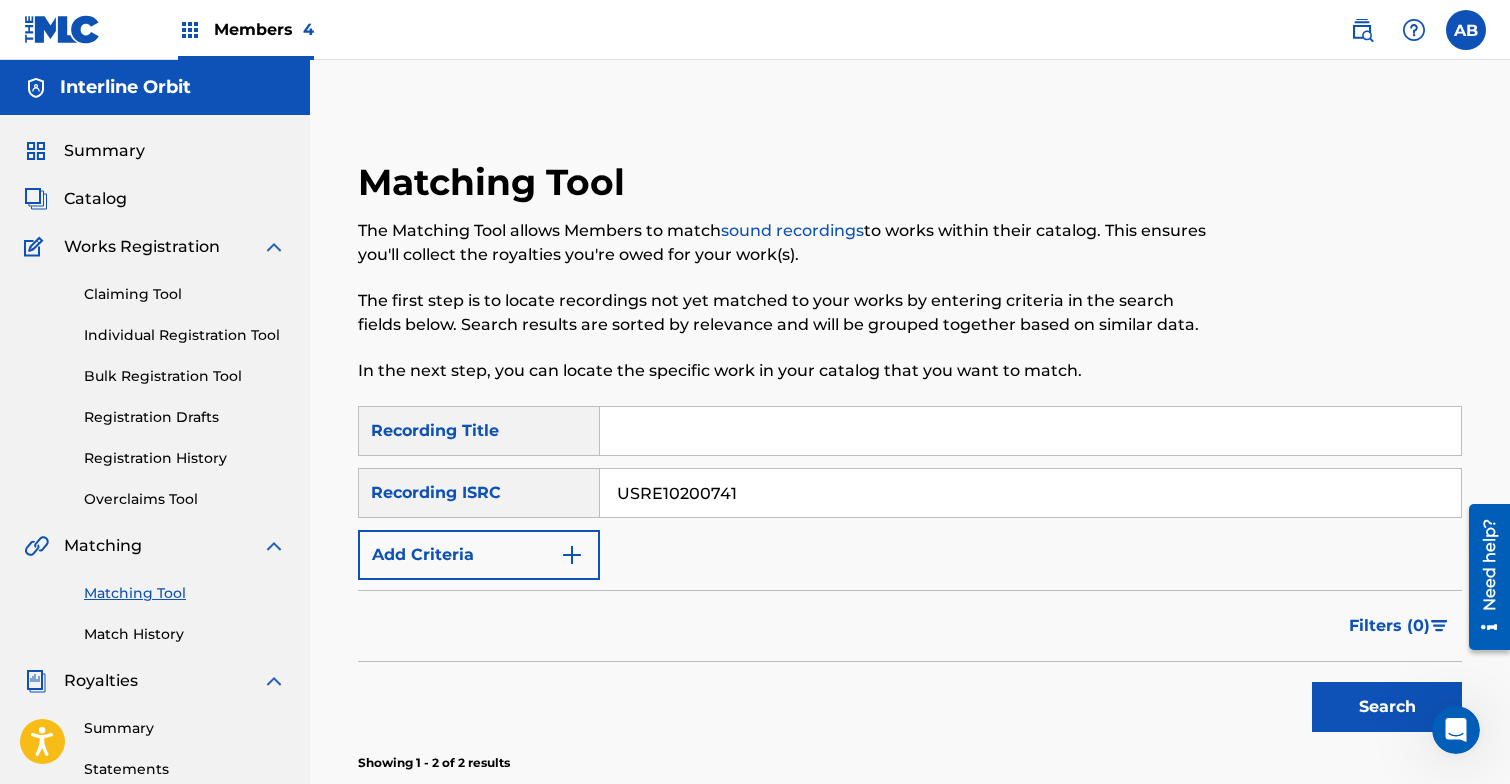 click on "The Matching Tool allows Members to match  sound recordings  to works within their catalog. This ensures you'll collect the royalties you're owed for your work(s). The first step is to locate recordings not yet matched to your works by entering criteria in the search fields below. Search results are sorted by relevance and will be grouped together based on similar data. In the next step, you can locate the specific work in your catalog that you want to match." at bounding box center (783, 301) 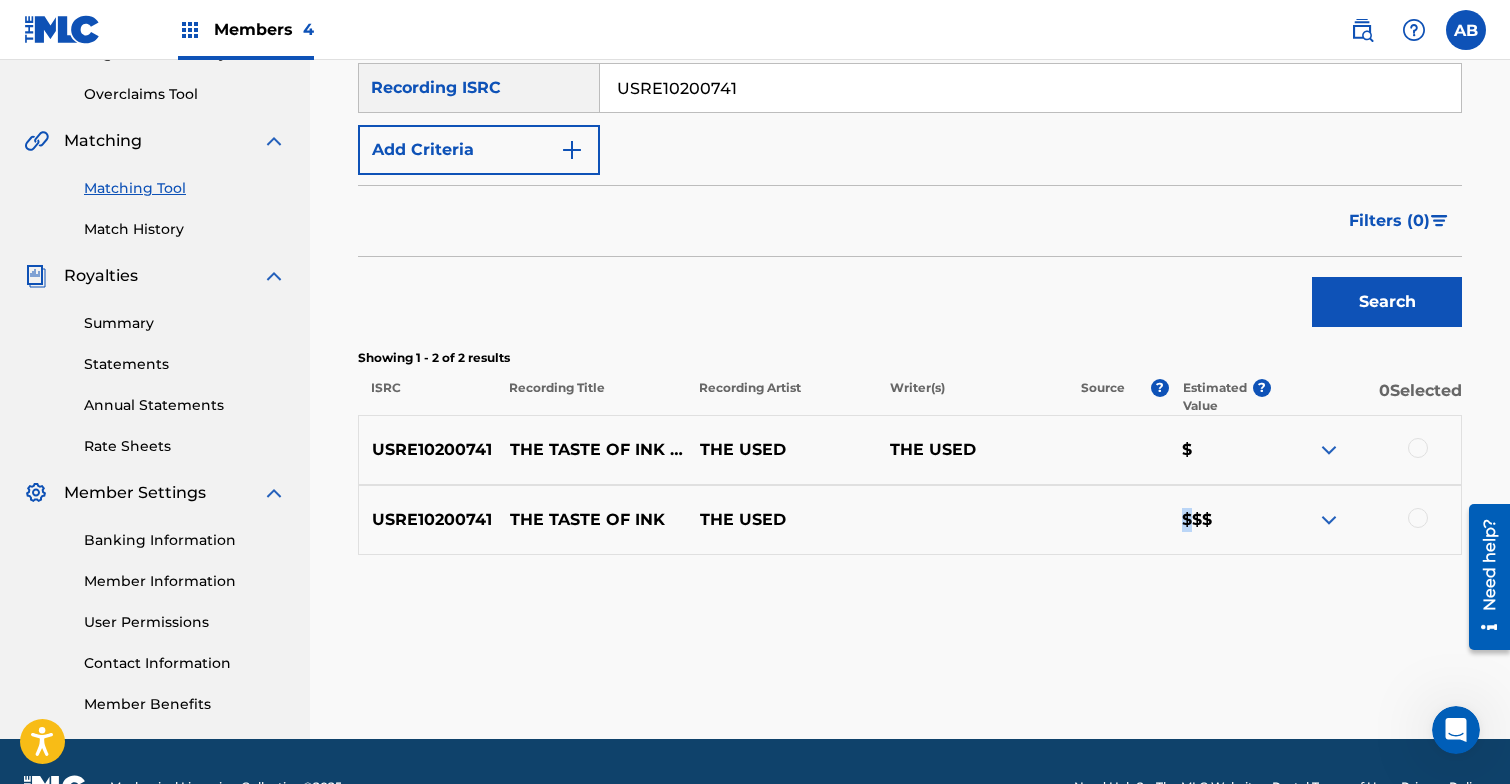 drag, startPoint x: 1182, startPoint y: 525, endPoint x: 1226, endPoint y: 531, distance: 44.407207 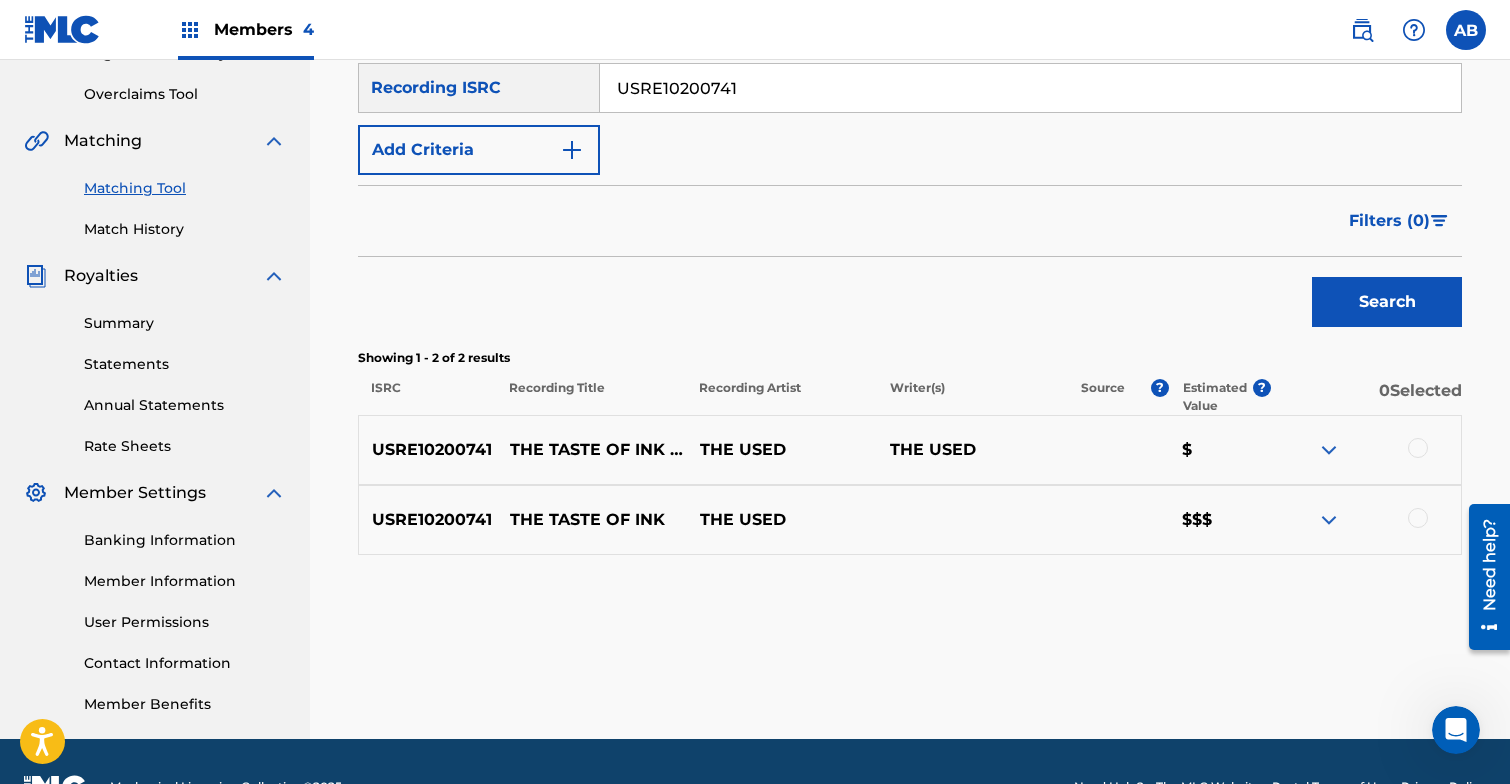 click on "$$$" at bounding box center [1220, 520] 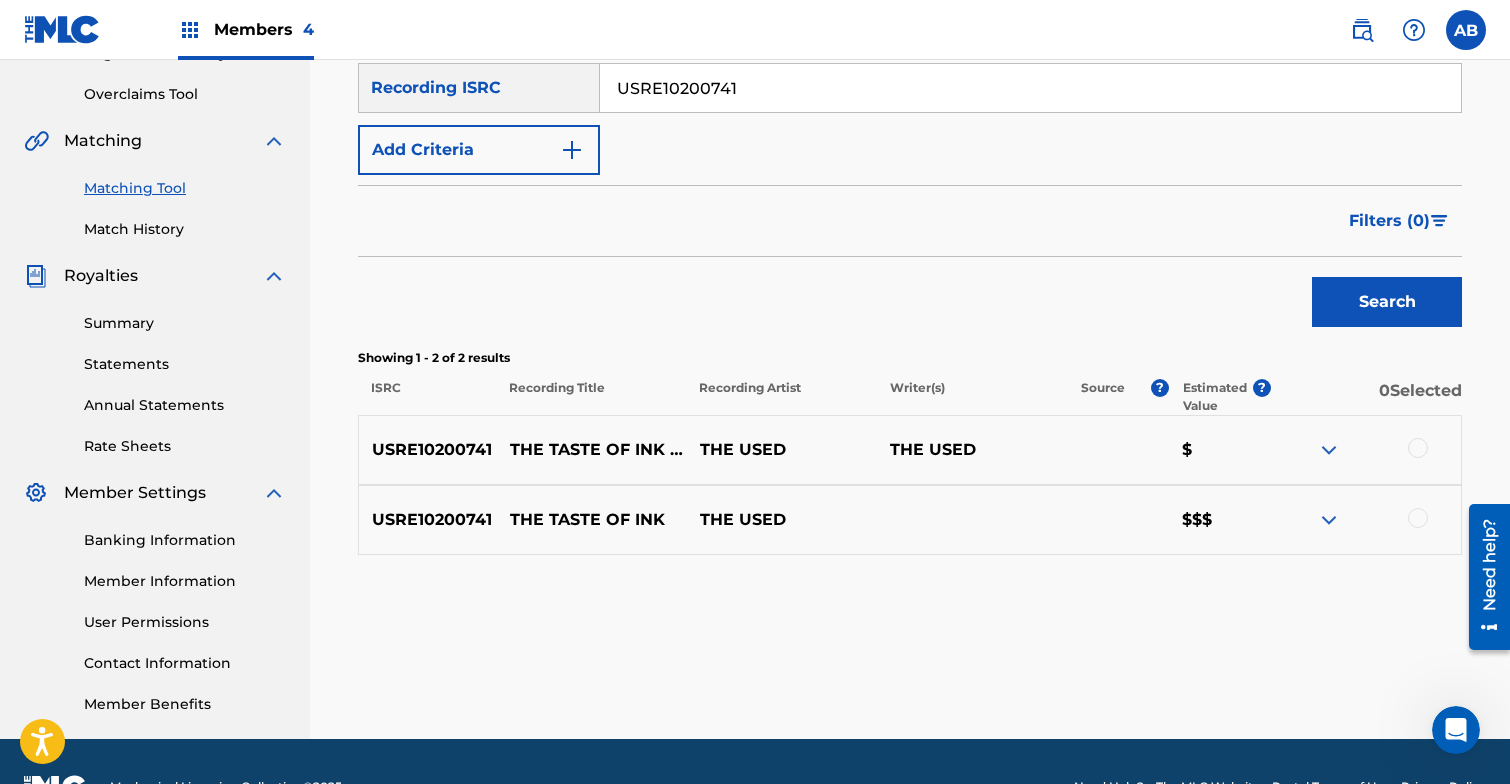 click on "USRE10200741" at bounding box center (1030, 88) 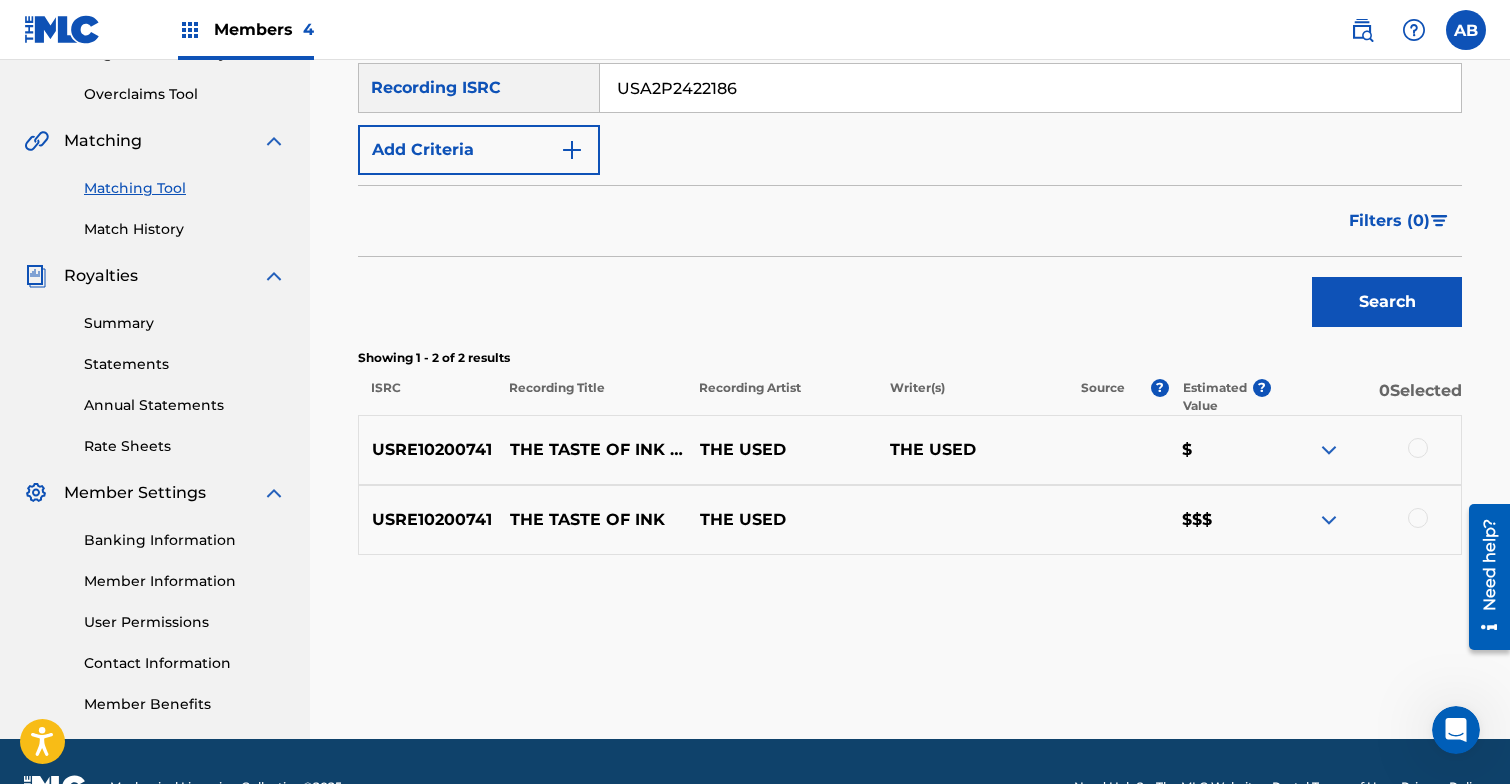 type on "USA2P2422186" 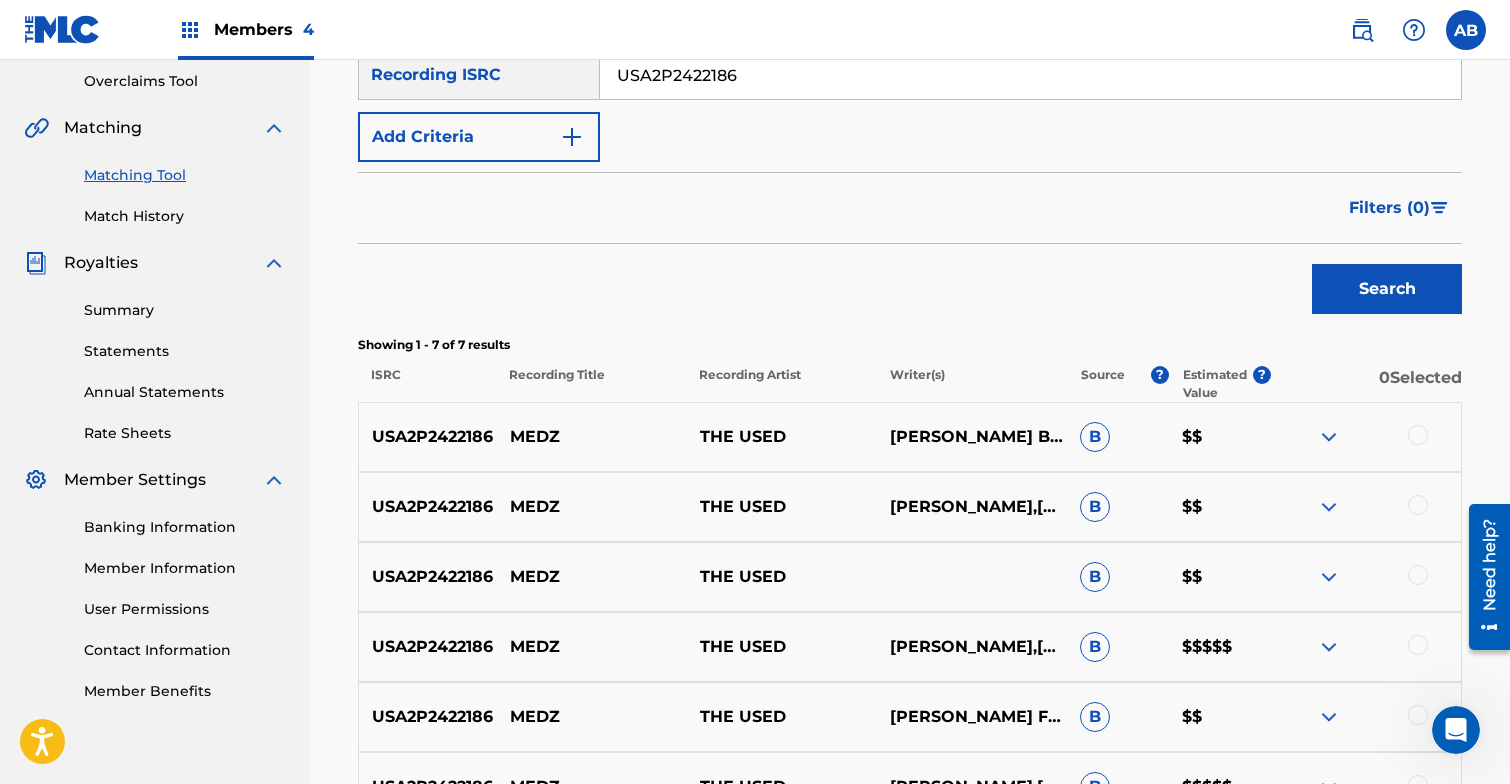 scroll, scrollTop: 617, scrollLeft: 0, axis: vertical 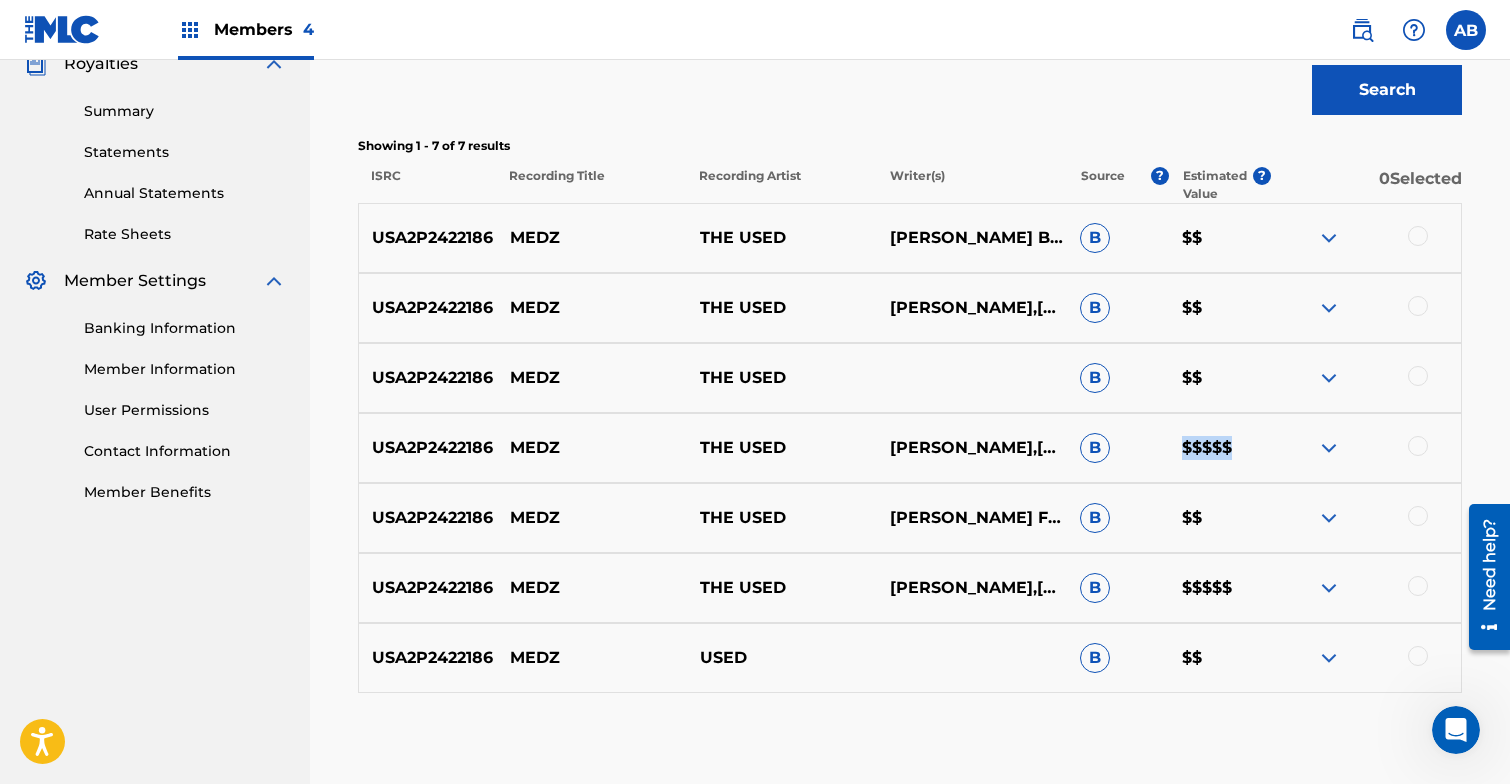 drag, startPoint x: 1186, startPoint y: 443, endPoint x: 1250, endPoint y: 467, distance: 68.35203 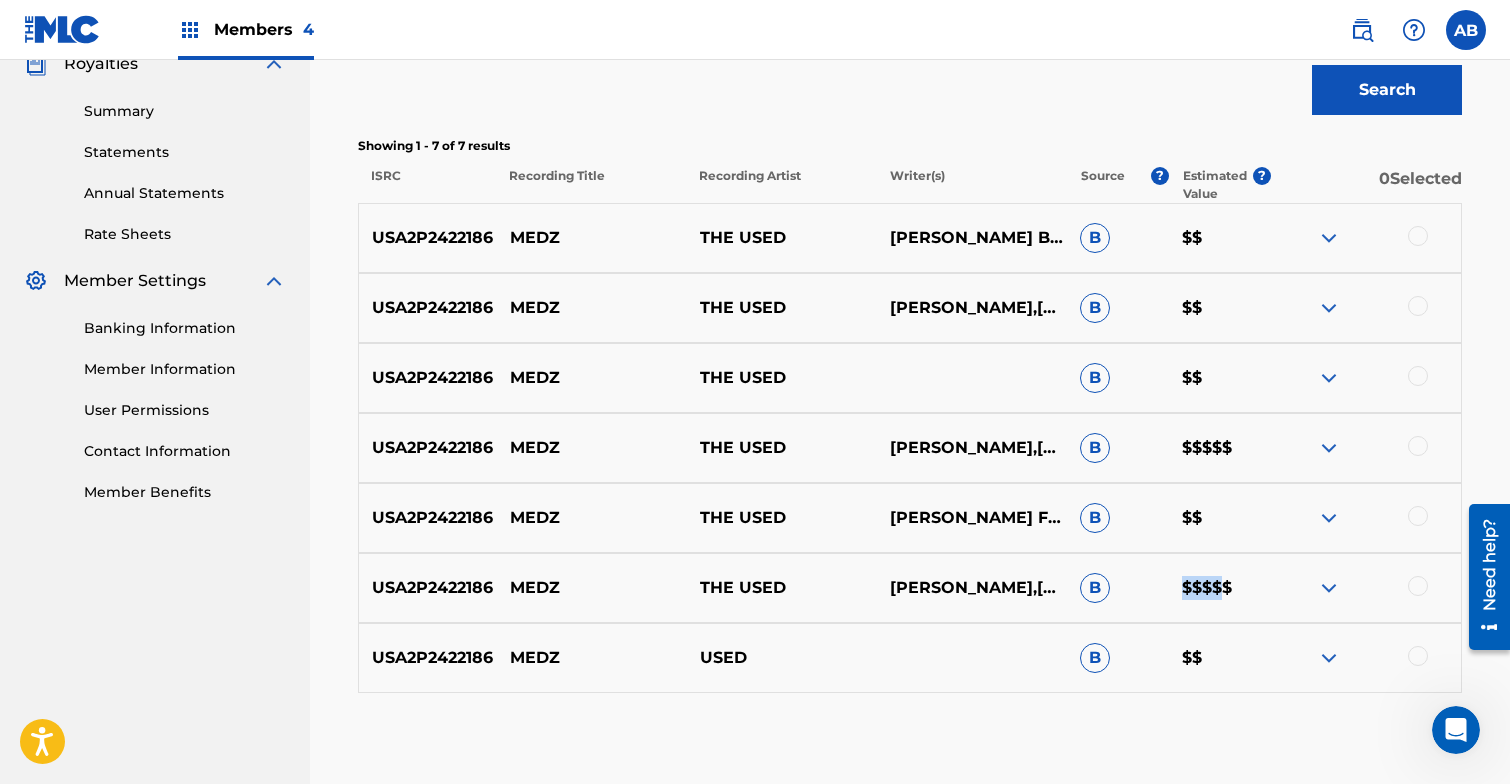 drag, startPoint x: 1173, startPoint y: 594, endPoint x: 1237, endPoint y: 595, distance: 64.00781 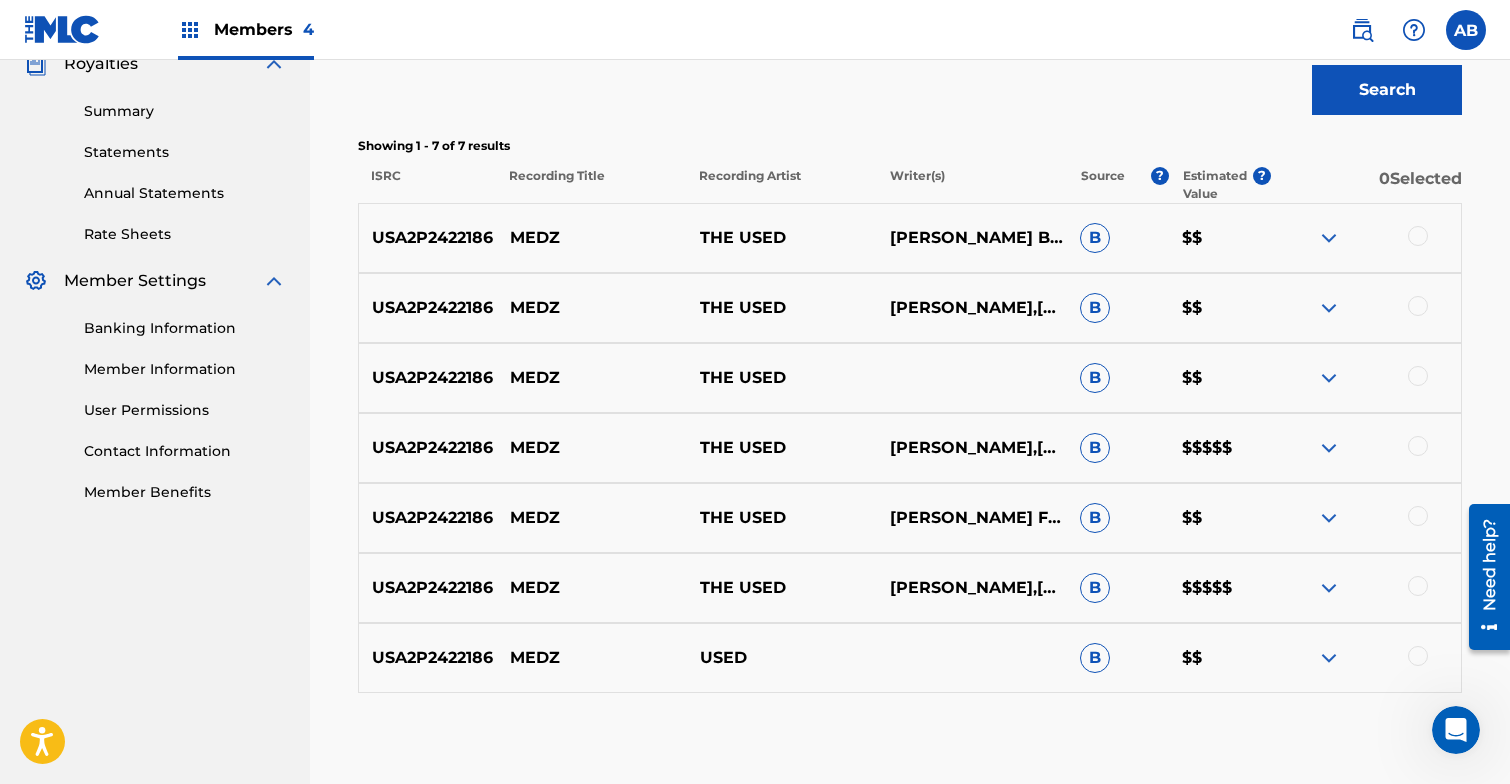click on "$$$$$" at bounding box center (1220, 588) 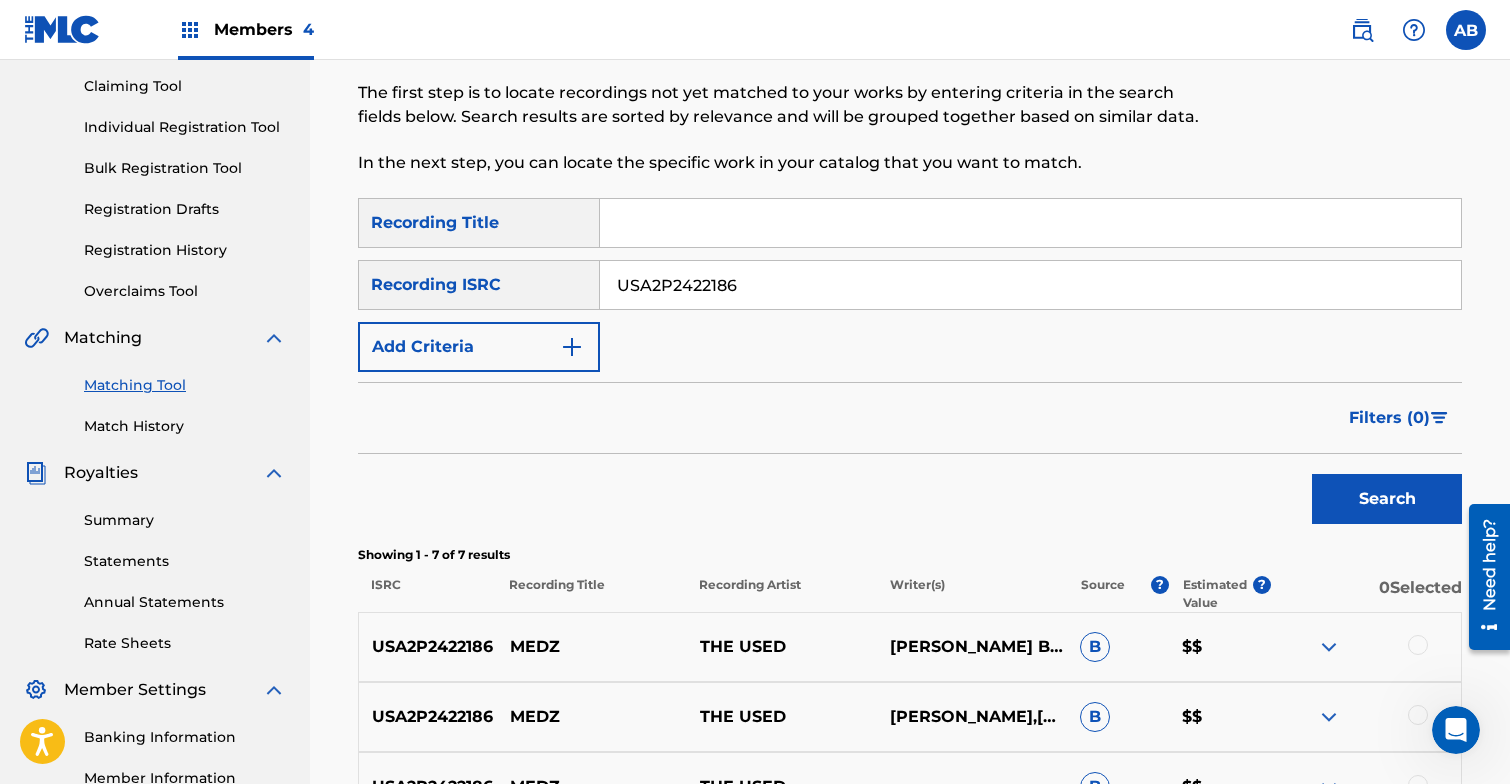 scroll, scrollTop: 0, scrollLeft: 0, axis: both 